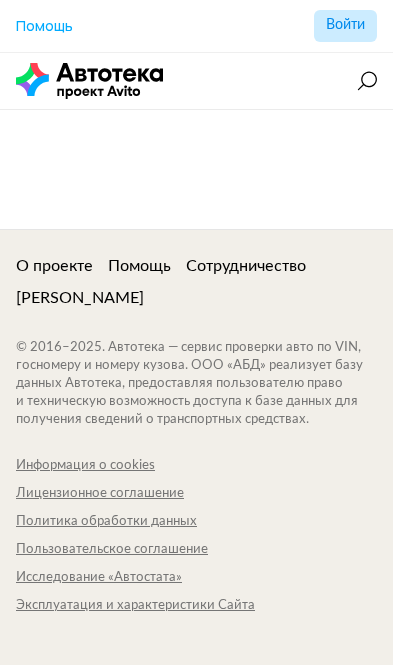 scroll, scrollTop: 0, scrollLeft: 0, axis: both 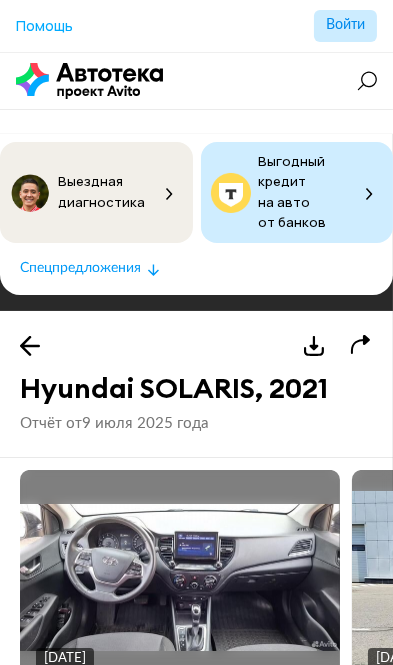 click at bounding box center (180, 578) 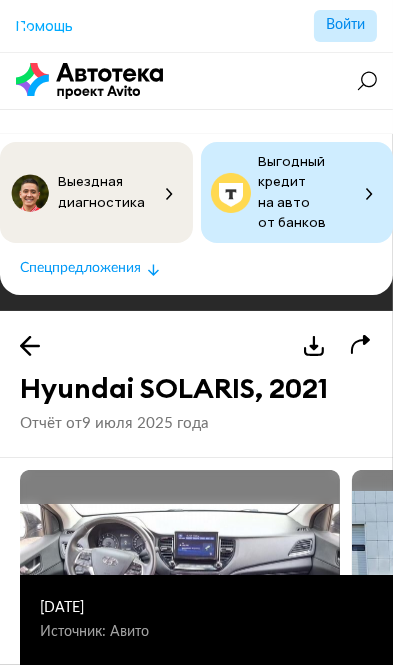 scroll, scrollTop: 25, scrollLeft: 0, axis: vertical 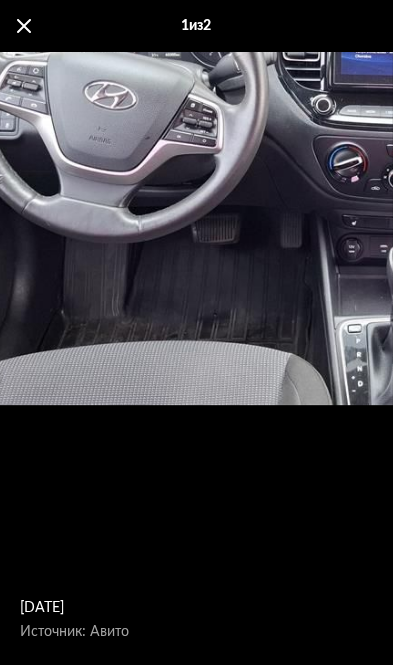 click on "8 июля 2025 года Источник: Авито" at bounding box center (349, 152) 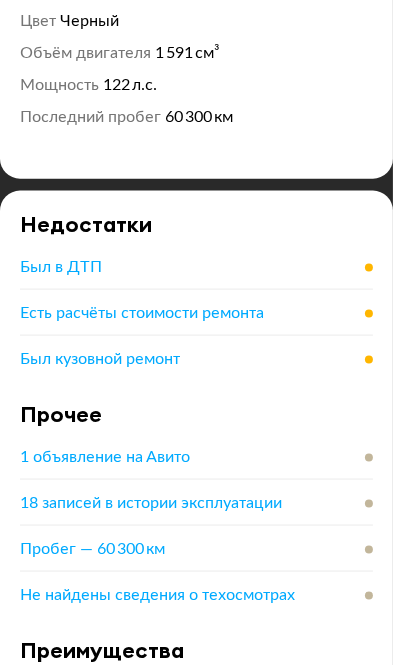 click on "Был в ДТП" at bounding box center [61, 267] 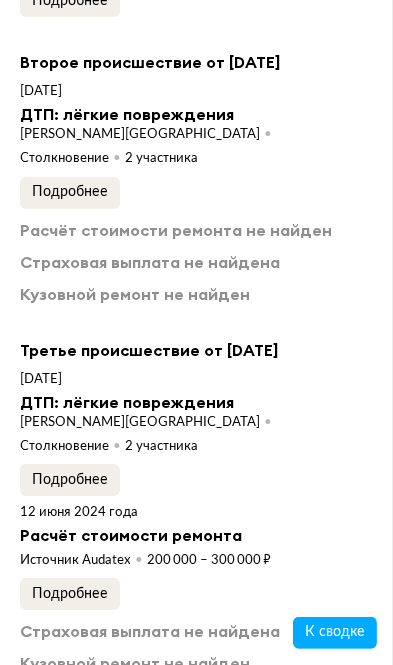 scroll, scrollTop: 4069, scrollLeft: 0, axis: vertical 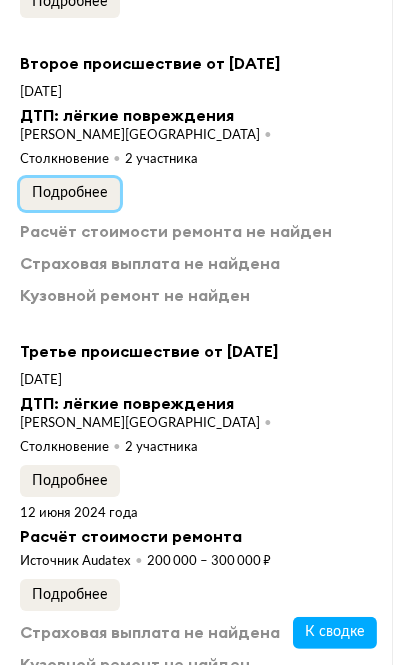 click on "Подробнее" at bounding box center (70, 193) 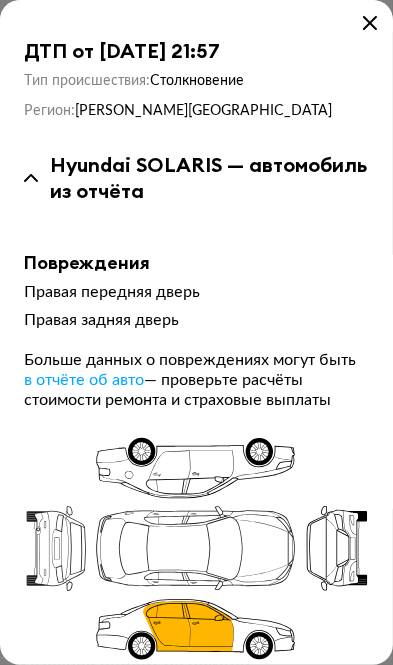 click at bounding box center (370, 23) 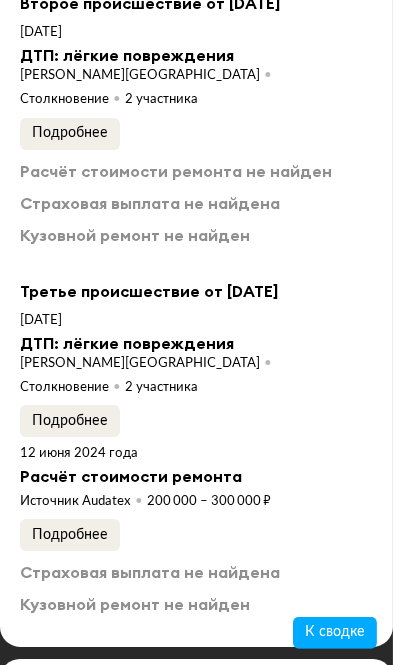 scroll, scrollTop: 4135, scrollLeft: 0, axis: vertical 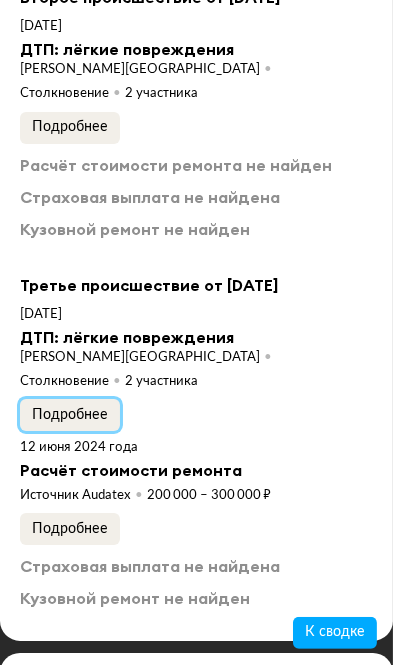 click on "Подробнее" at bounding box center [70, 415] 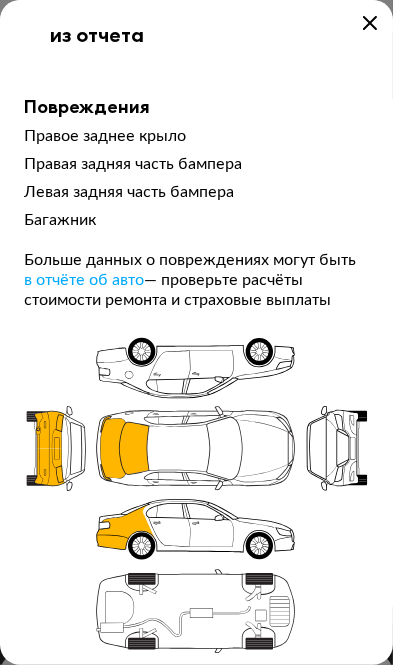 scroll, scrollTop: 0, scrollLeft: 0, axis: both 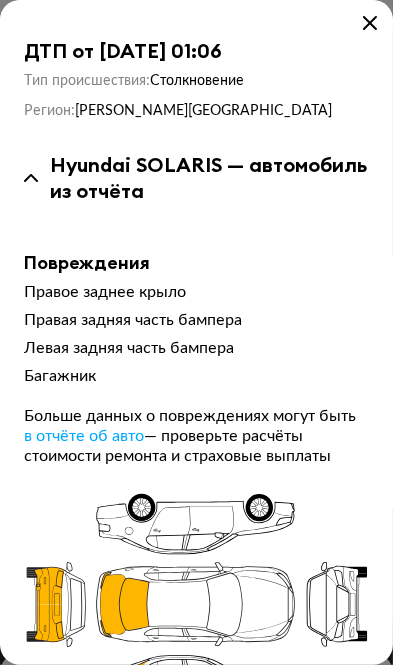 click at bounding box center (370, 23) 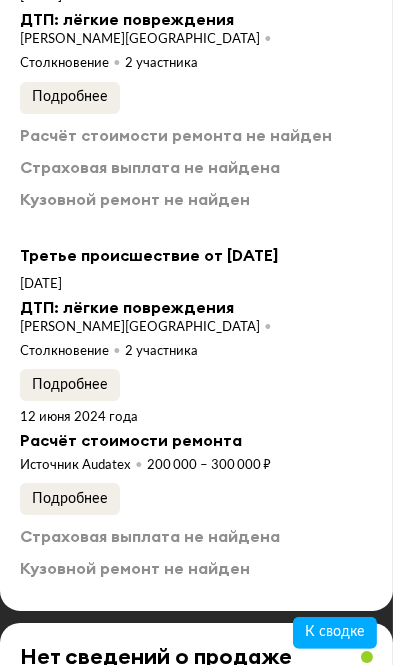 scroll, scrollTop: 4166, scrollLeft: 0, axis: vertical 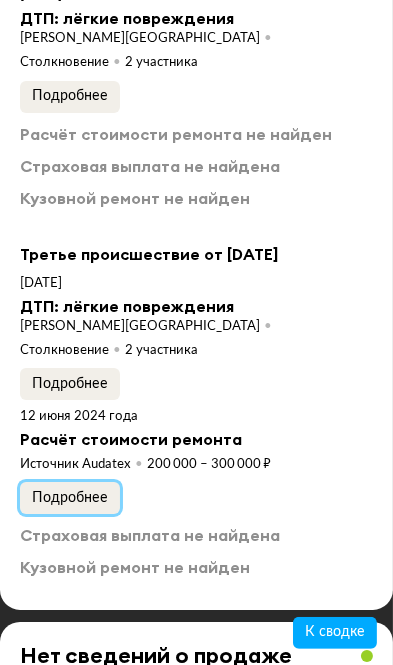 click on "Подробнее" at bounding box center (70, 498) 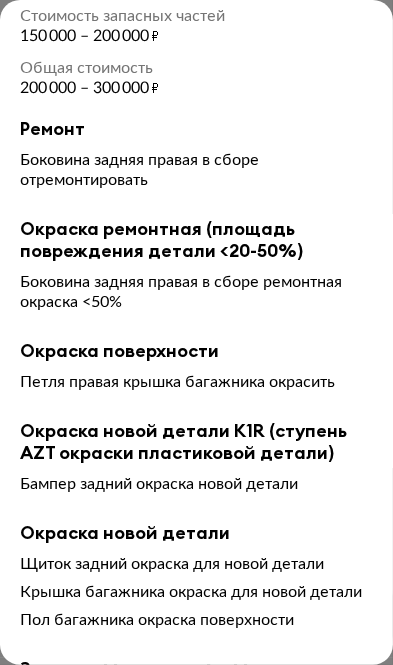 scroll, scrollTop: 0, scrollLeft: 0, axis: both 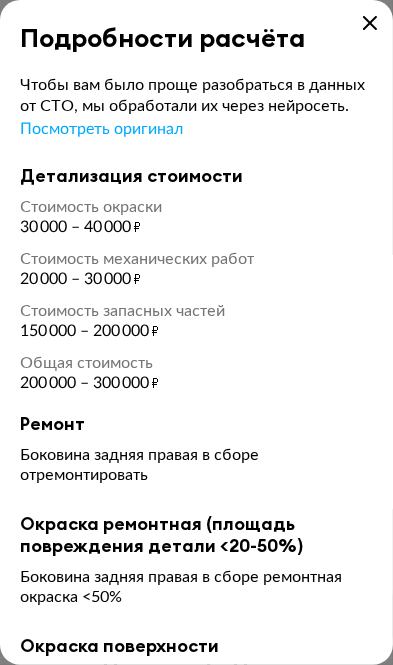 click at bounding box center (370, 23) 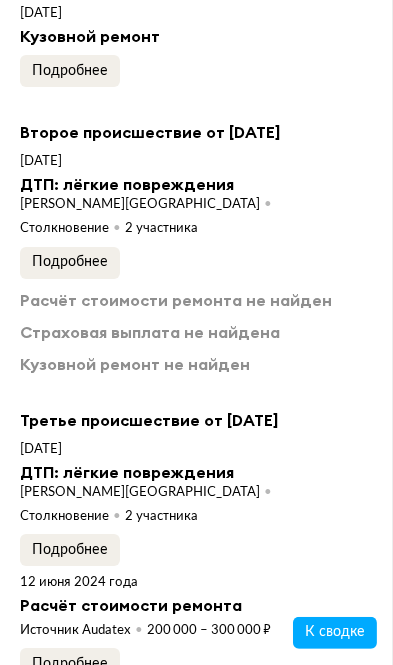 scroll, scrollTop: 3998, scrollLeft: 0, axis: vertical 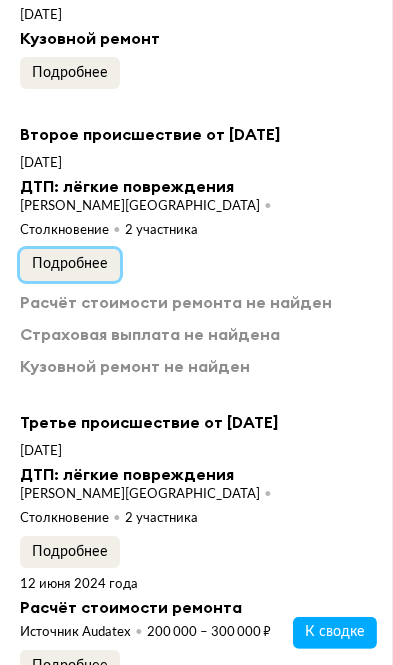 click on "Подробнее" at bounding box center [70, 264] 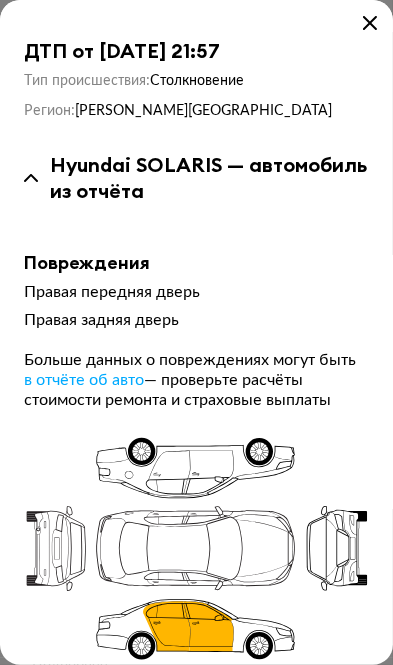 click at bounding box center [370, 23] 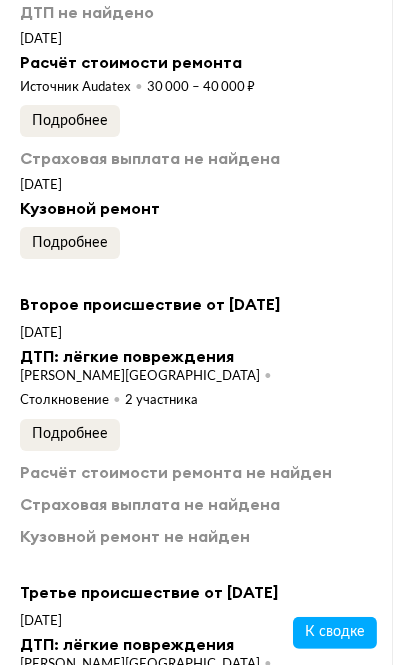 scroll, scrollTop: 3827, scrollLeft: 0, axis: vertical 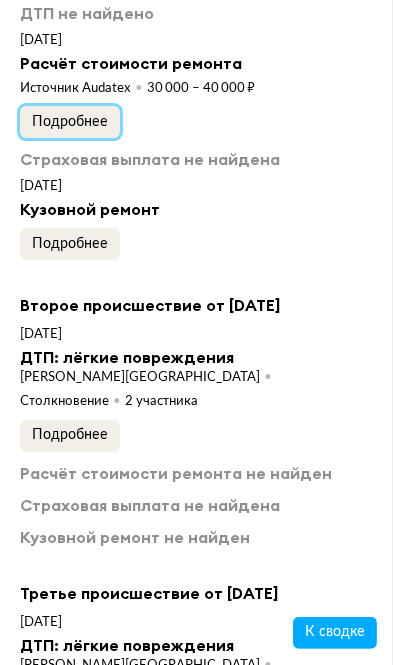 click on "Подробнее" at bounding box center [70, 122] 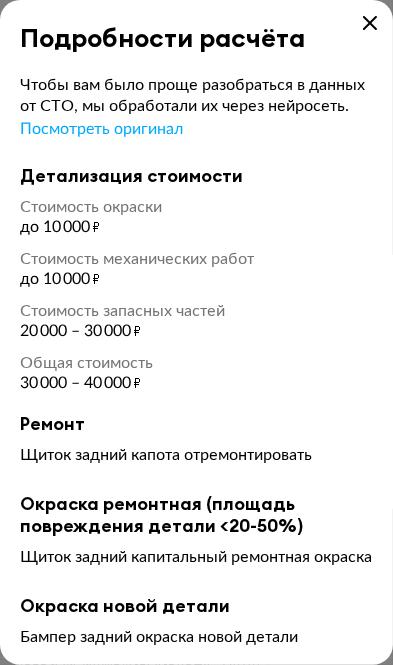click on "Подробности расчёта" at bounding box center (196, 26) 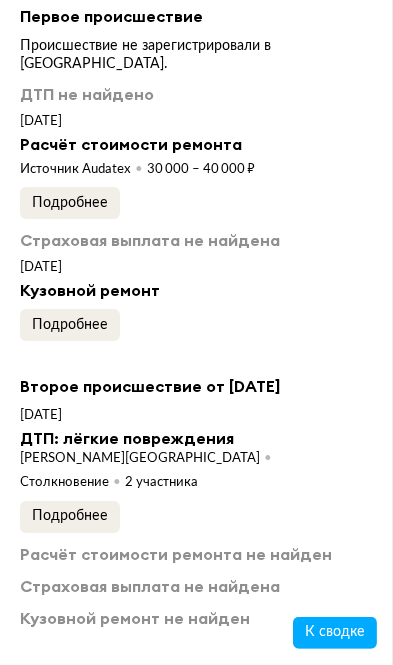 scroll, scrollTop: 3721, scrollLeft: 0, axis: vertical 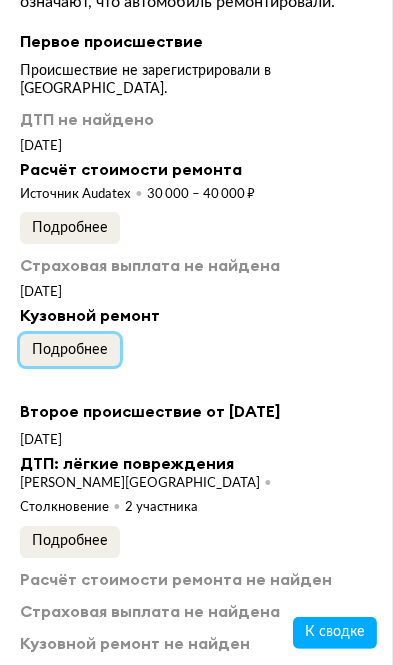 click on "Подробнее" at bounding box center [70, 350] 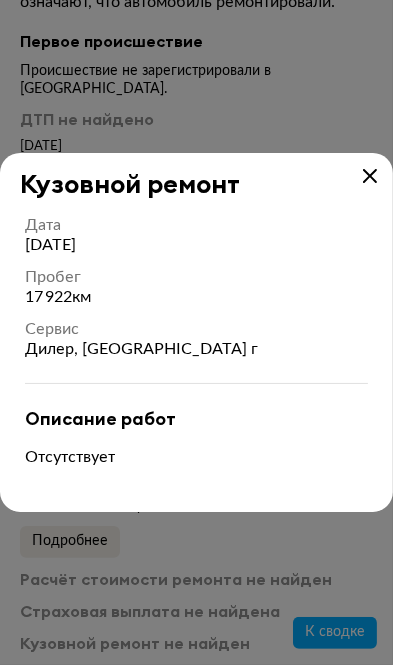 click at bounding box center (370, 176) 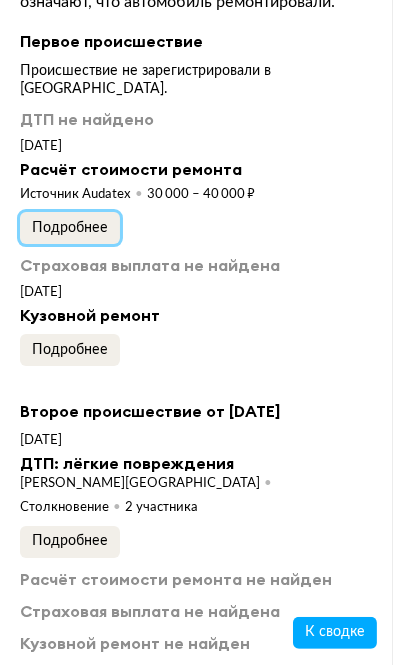 click on "Подробнее" at bounding box center (70, 228) 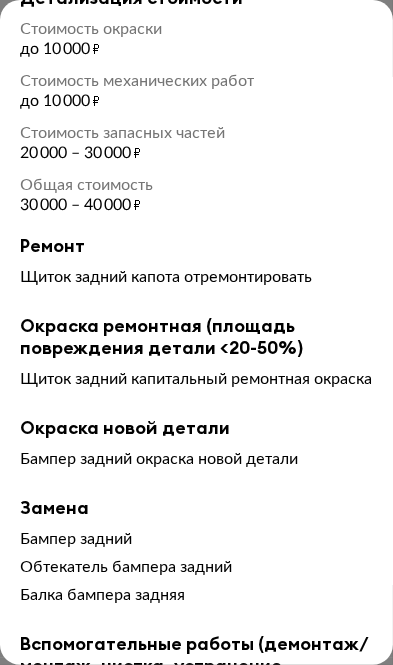 scroll, scrollTop: 0, scrollLeft: 0, axis: both 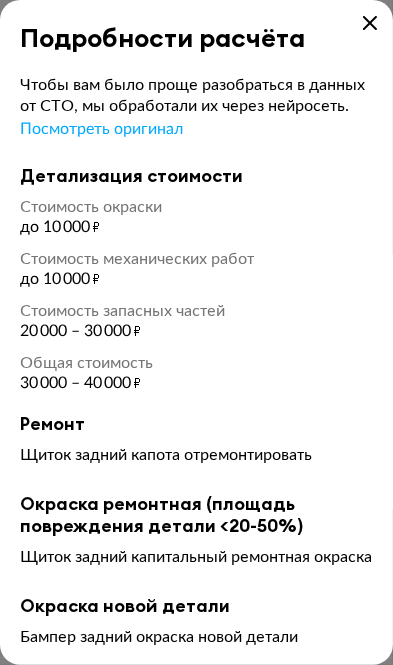click at bounding box center [370, 23] 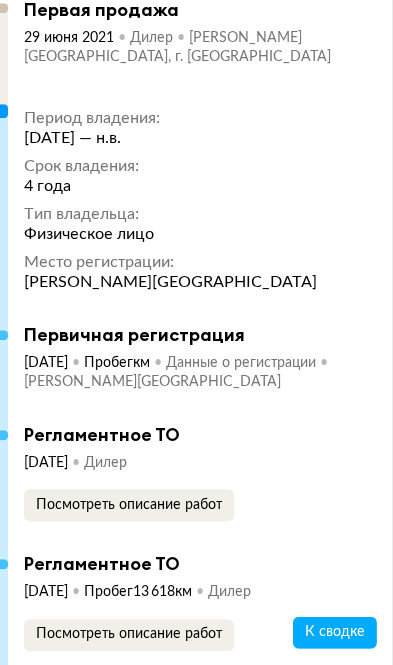 scroll, scrollTop: 7066, scrollLeft: 0, axis: vertical 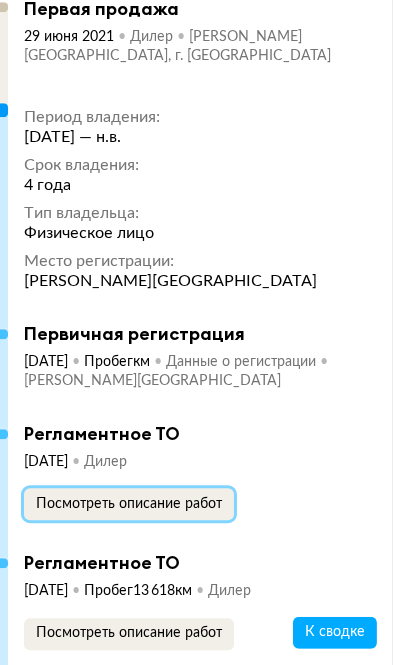 click on "Посмотреть описание работ" at bounding box center [129, 504] 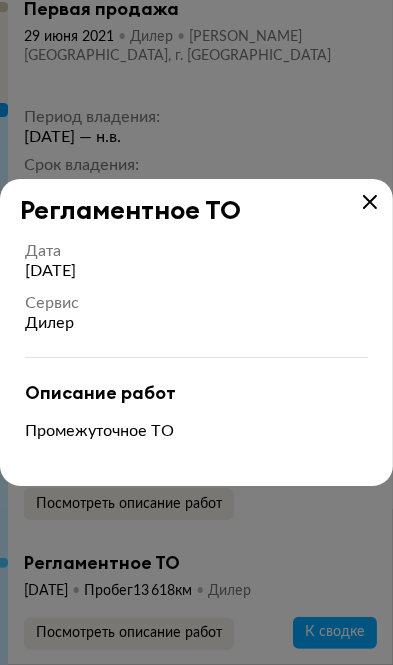 click on "Регламентное ТО" at bounding box center [196, 202] 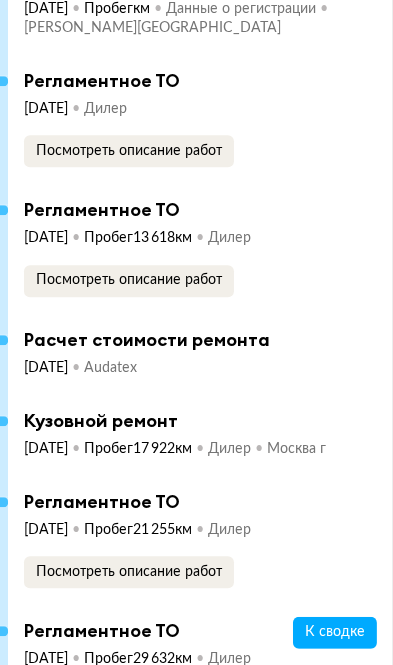 scroll, scrollTop: 7434, scrollLeft: 0, axis: vertical 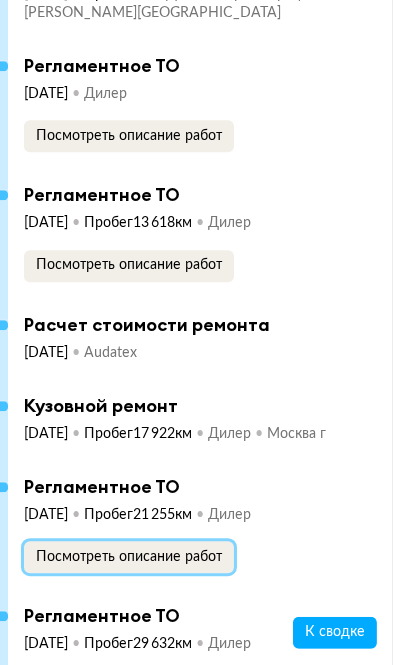 click on "Посмотреть описание работ" at bounding box center (129, 557) 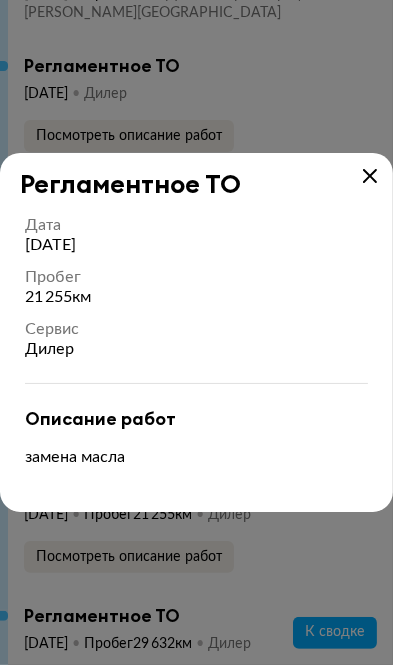 click at bounding box center [370, 176] 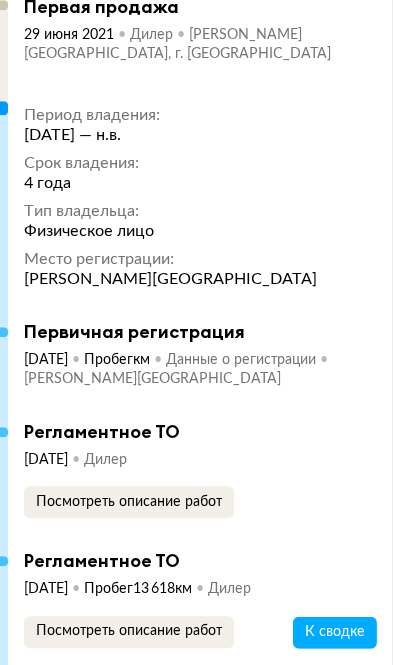 scroll, scrollTop: 7071, scrollLeft: 0, axis: vertical 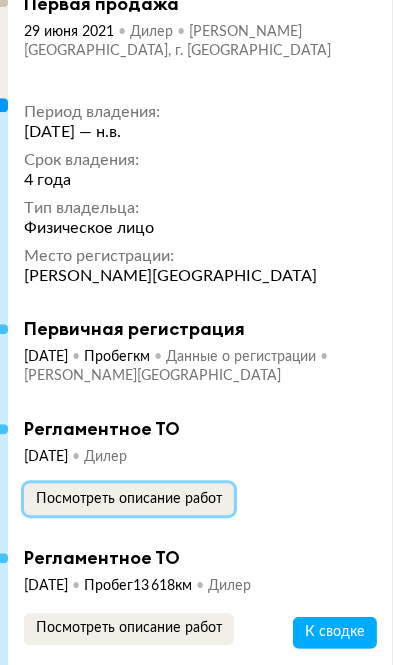 click on "Посмотреть описание работ" at bounding box center [129, 499] 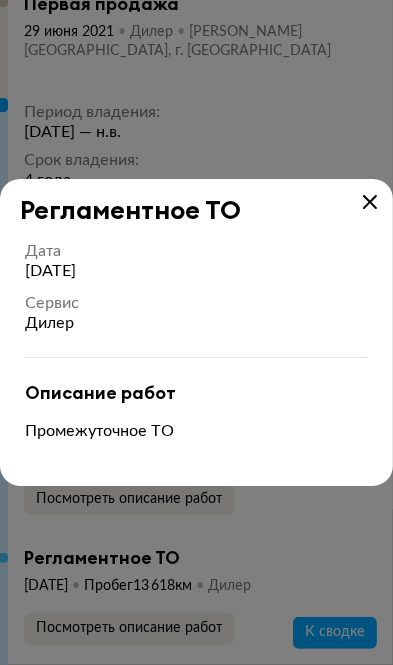 click at bounding box center (370, 202) 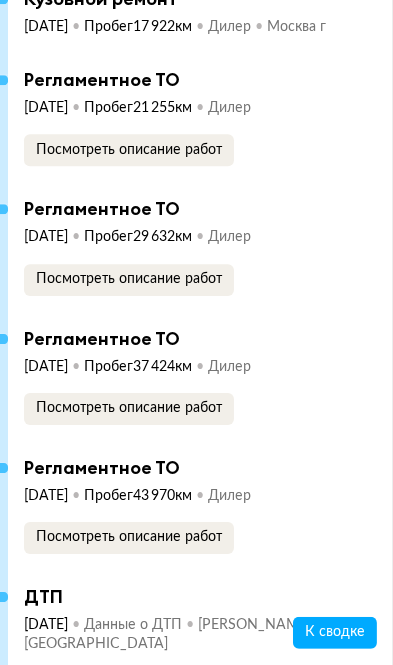 scroll, scrollTop: 7868, scrollLeft: 0, axis: vertical 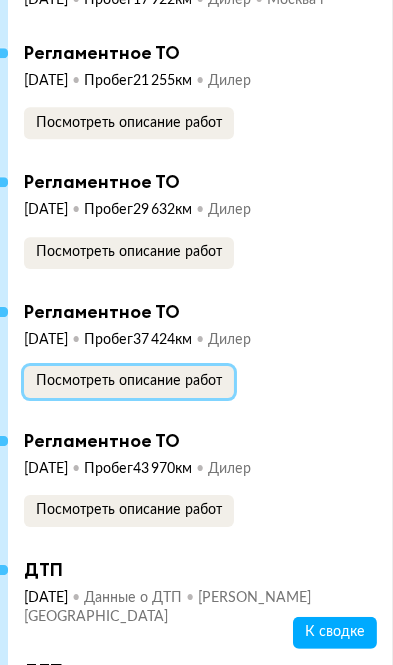 click on "Посмотреть описание работ" at bounding box center (129, 381) 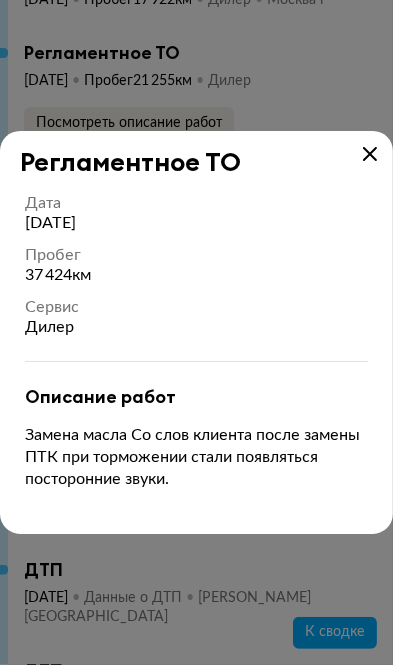 click at bounding box center (370, 154) 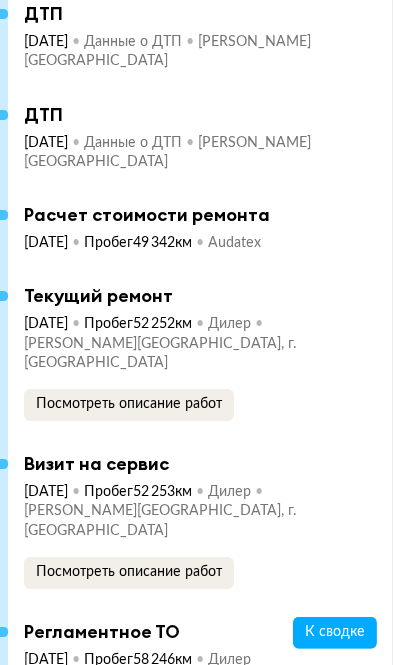 scroll, scrollTop: 8431, scrollLeft: 0, axis: vertical 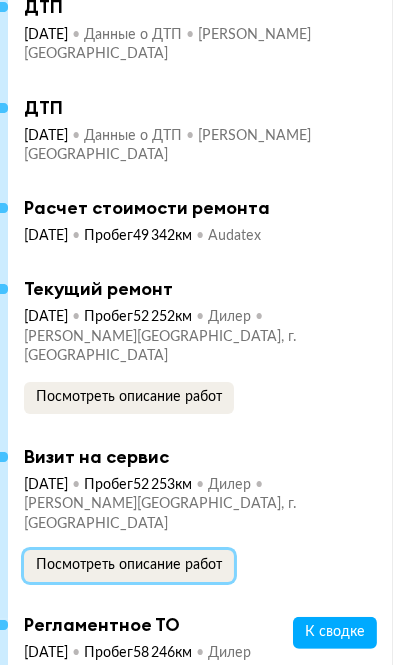 click on "Посмотреть описание работ" at bounding box center [129, 566] 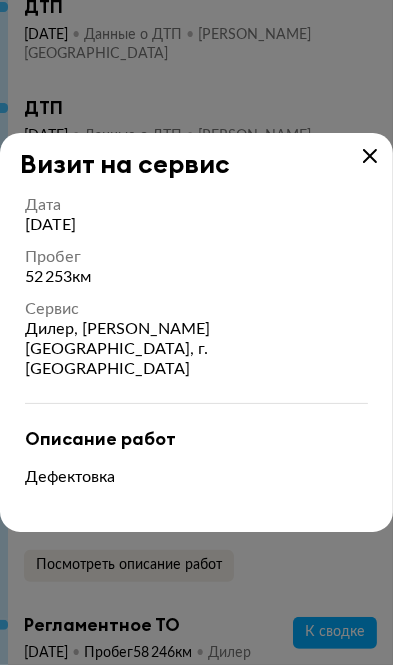 click at bounding box center (370, 156) 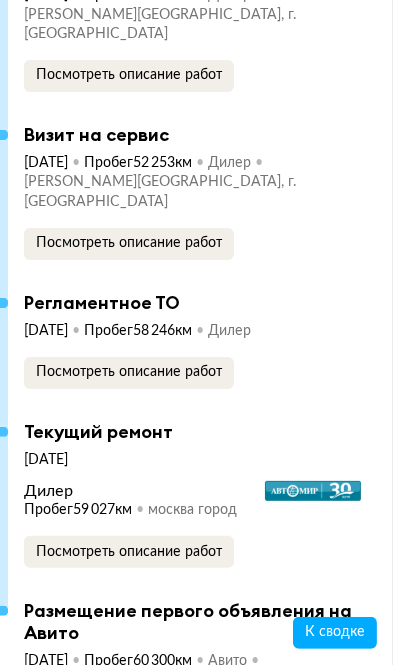 scroll, scrollTop: 8760, scrollLeft: 0, axis: vertical 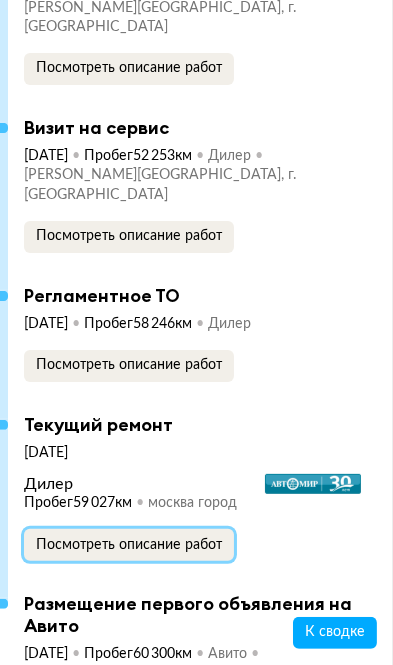 click on "Посмотреть описание работ" at bounding box center (129, 545) 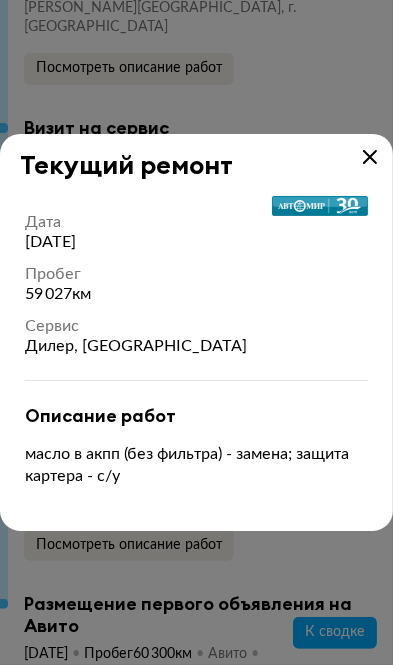 click on "Текущий ремонт" at bounding box center [196, 157] 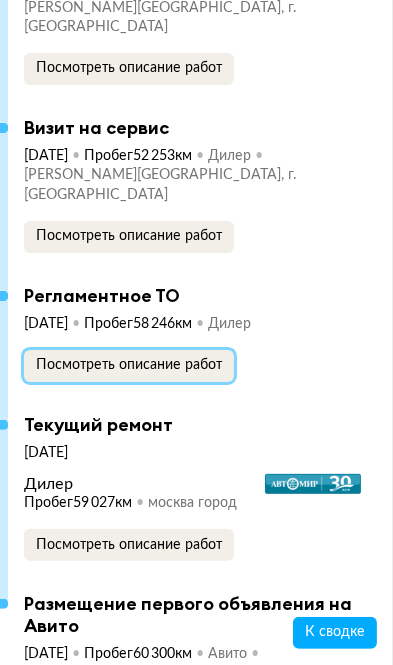 click on "Посмотреть описание работ" at bounding box center (129, 365) 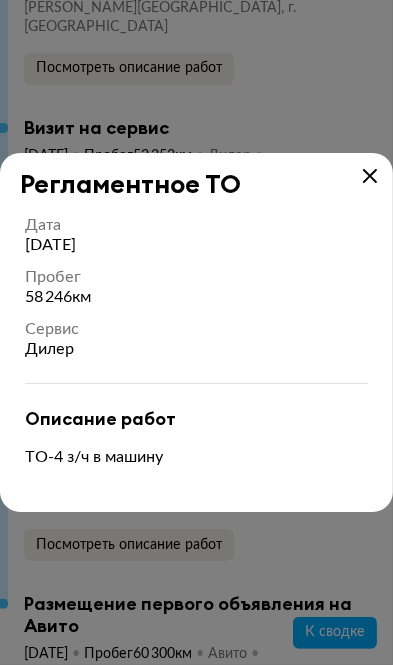 click at bounding box center (370, 176) 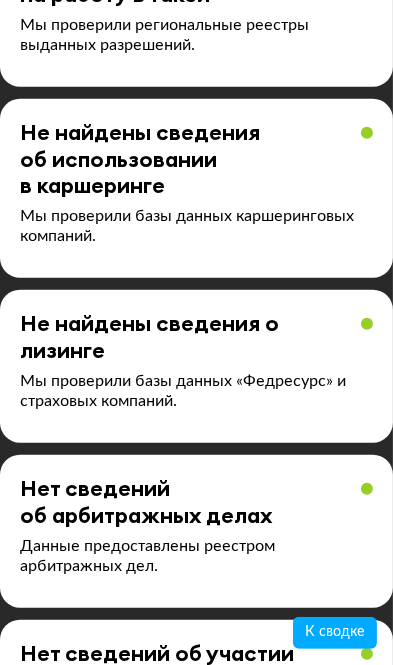 scroll, scrollTop: 5166, scrollLeft: 0, axis: vertical 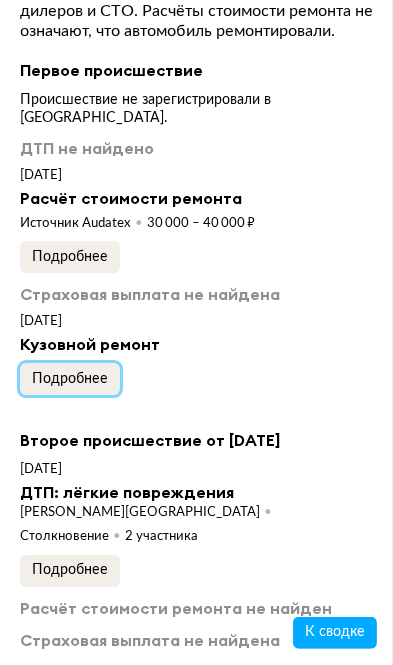 click on "Подробнее" at bounding box center [70, 379] 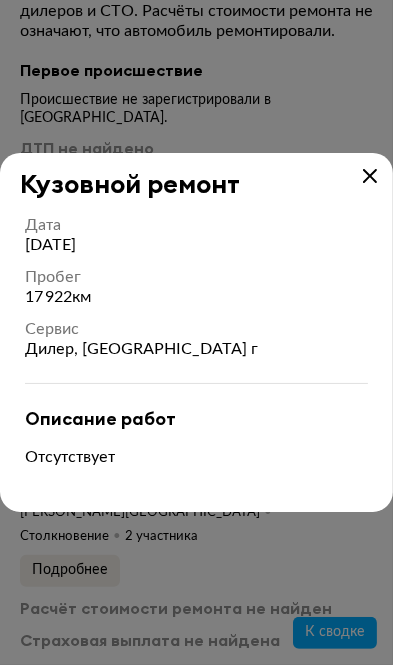 click at bounding box center (370, 176) 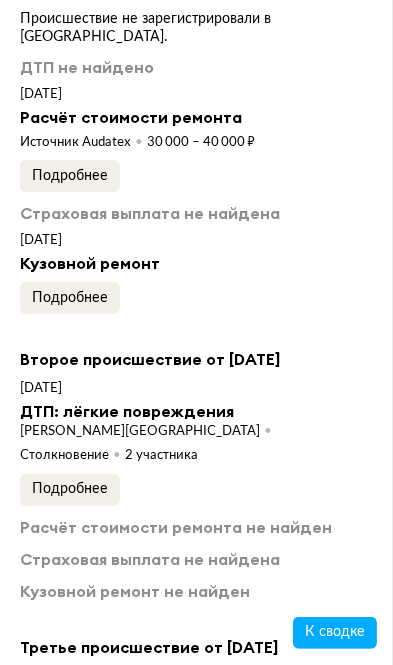 scroll, scrollTop: 3787, scrollLeft: 0, axis: vertical 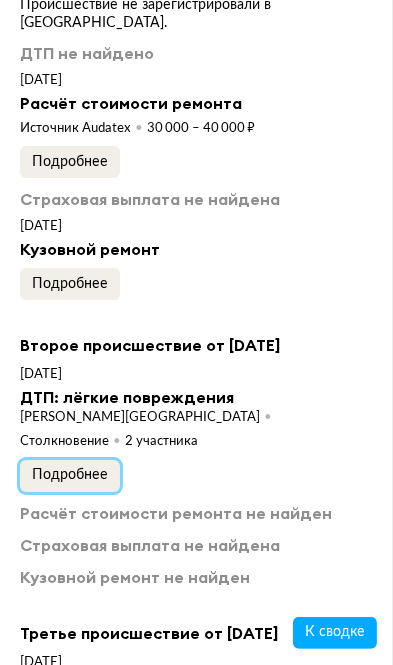 click on "Подробнее" at bounding box center (70, 476) 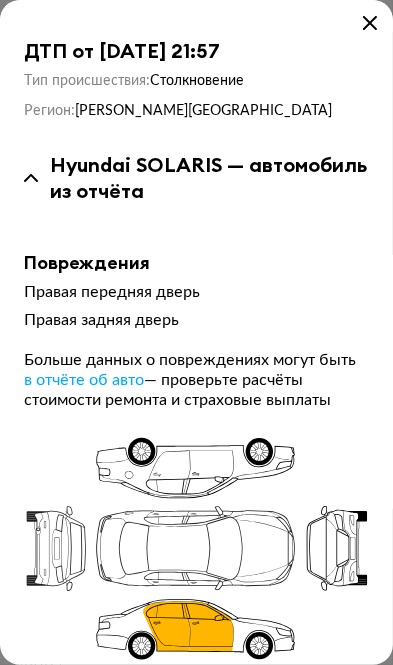 click on "ДТП от [DATE] 21:57" at bounding box center (196, 51) 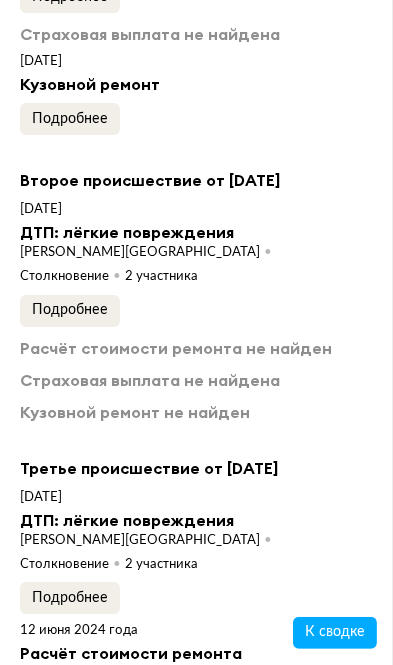 scroll, scrollTop: 3953, scrollLeft: 0, axis: vertical 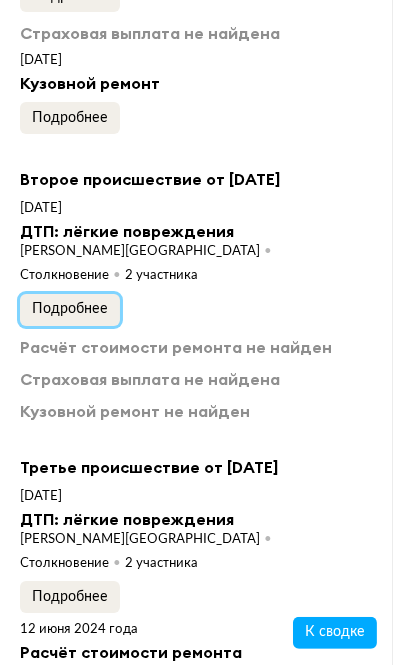 click on "Подробнее" at bounding box center (70, 310) 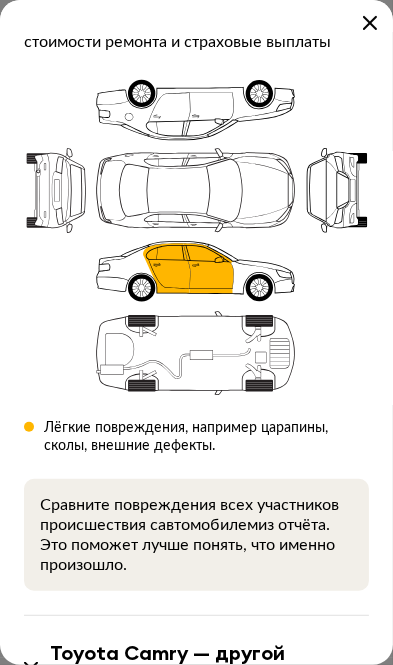 scroll, scrollTop: 0, scrollLeft: 0, axis: both 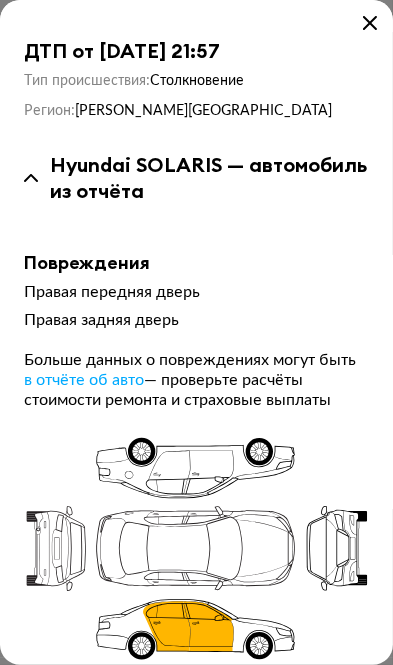 click on "ДТП от [DATE] 21:57" at bounding box center [196, 51] 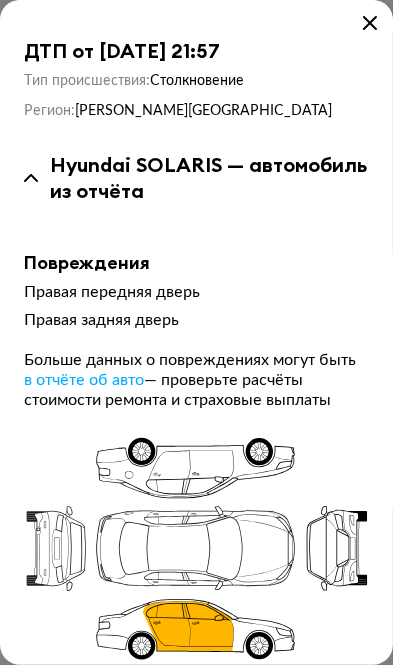 click at bounding box center (370, 23) 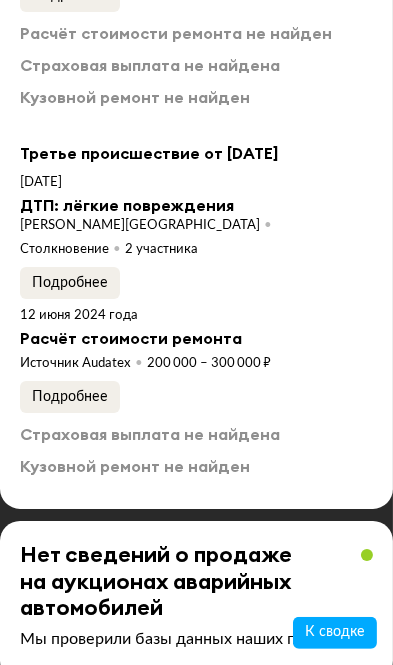 scroll, scrollTop: 4262, scrollLeft: 0, axis: vertical 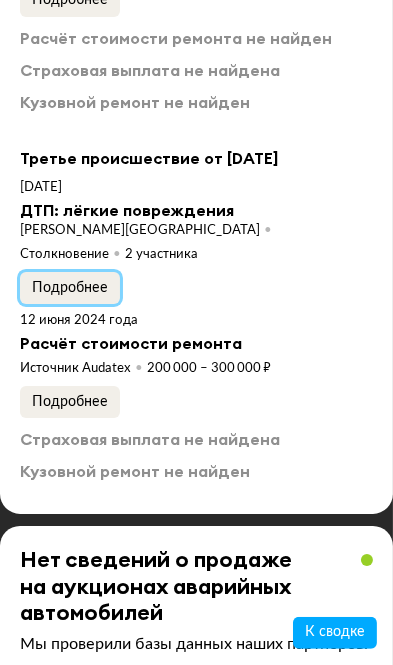 click on "Подробнее" at bounding box center [70, 288] 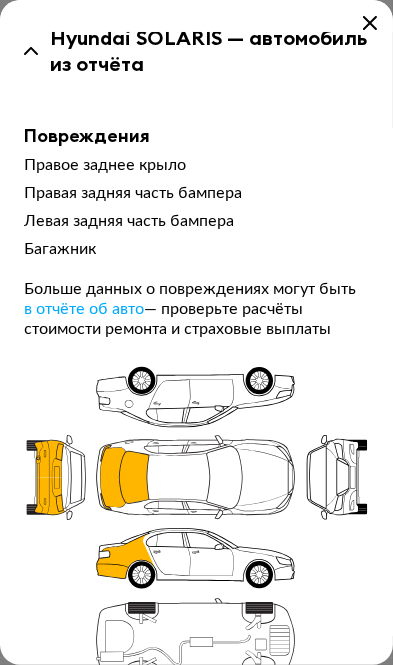 scroll, scrollTop: 0, scrollLeft: 0, axis: both 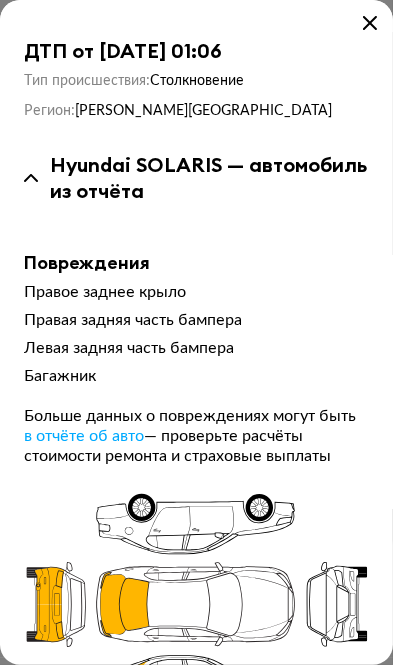 click on "ДТП от [DATE] 01:06" at bounding box center [196, 51] 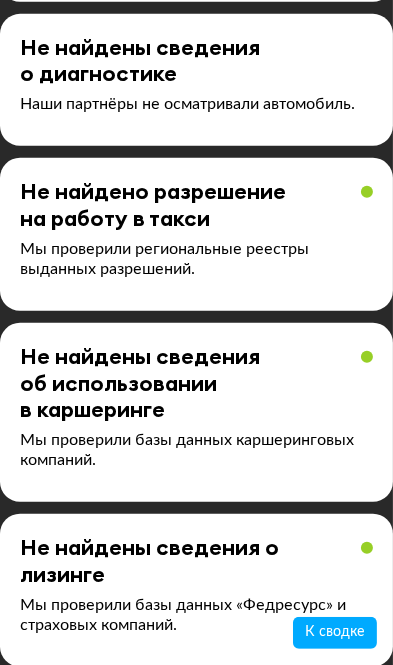 scroll, scrollTop: 4951, scrollLeft: 0, axis: vertical 